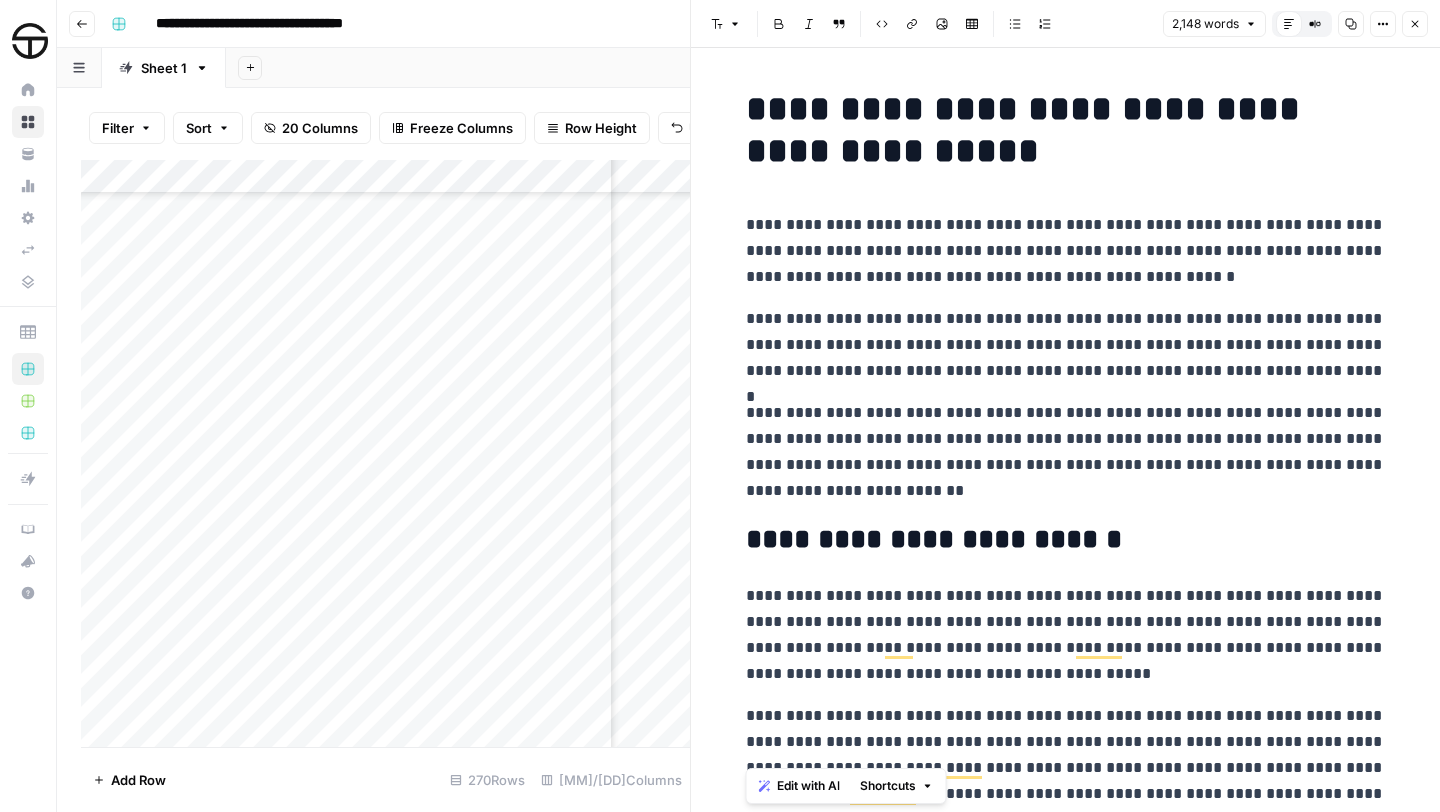 scroll, scrollTop: 0, scrollLeft: 0, axis: both 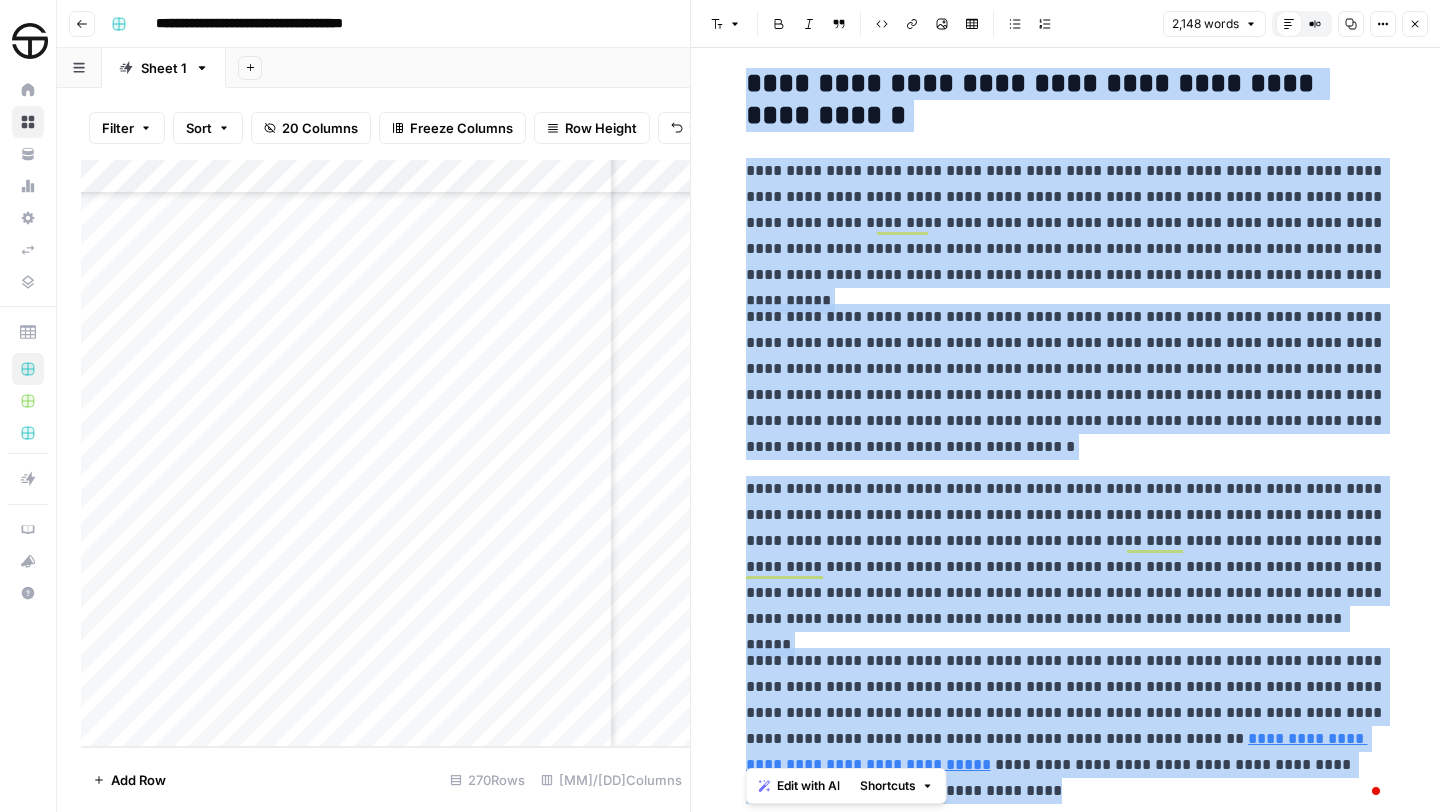 click 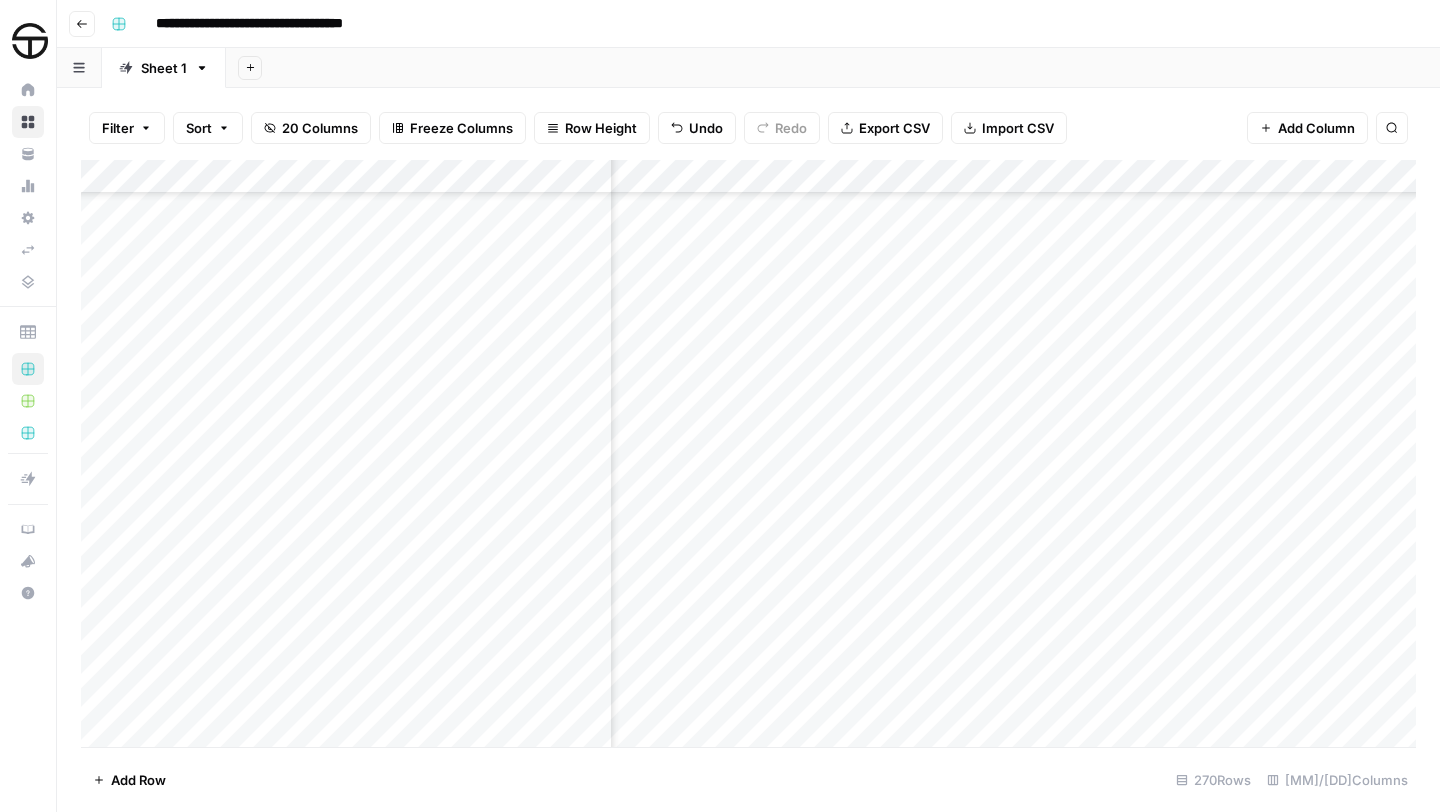 scroll, scrollTop: 1132, scrollLeft: 1255, axis: both 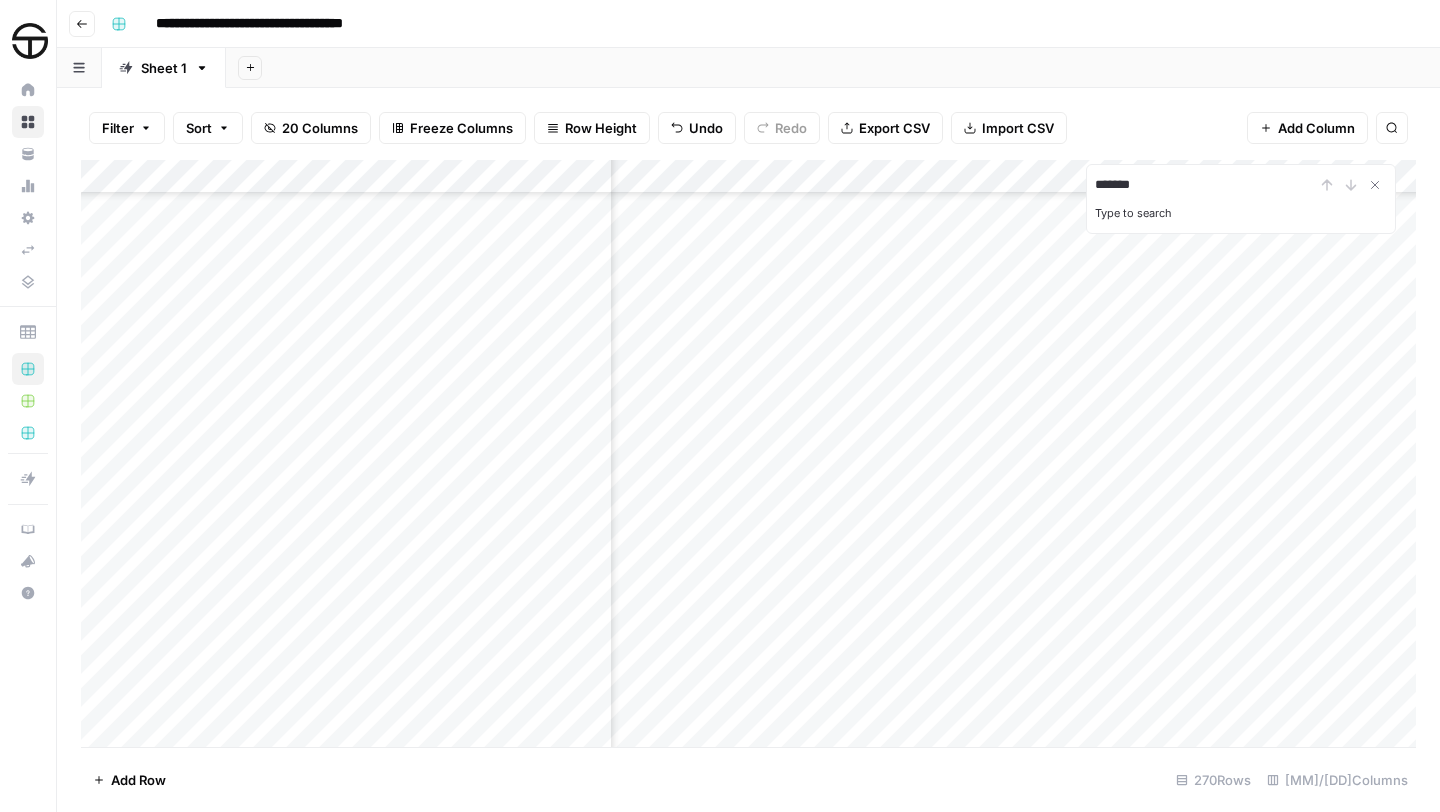 type on "*******" 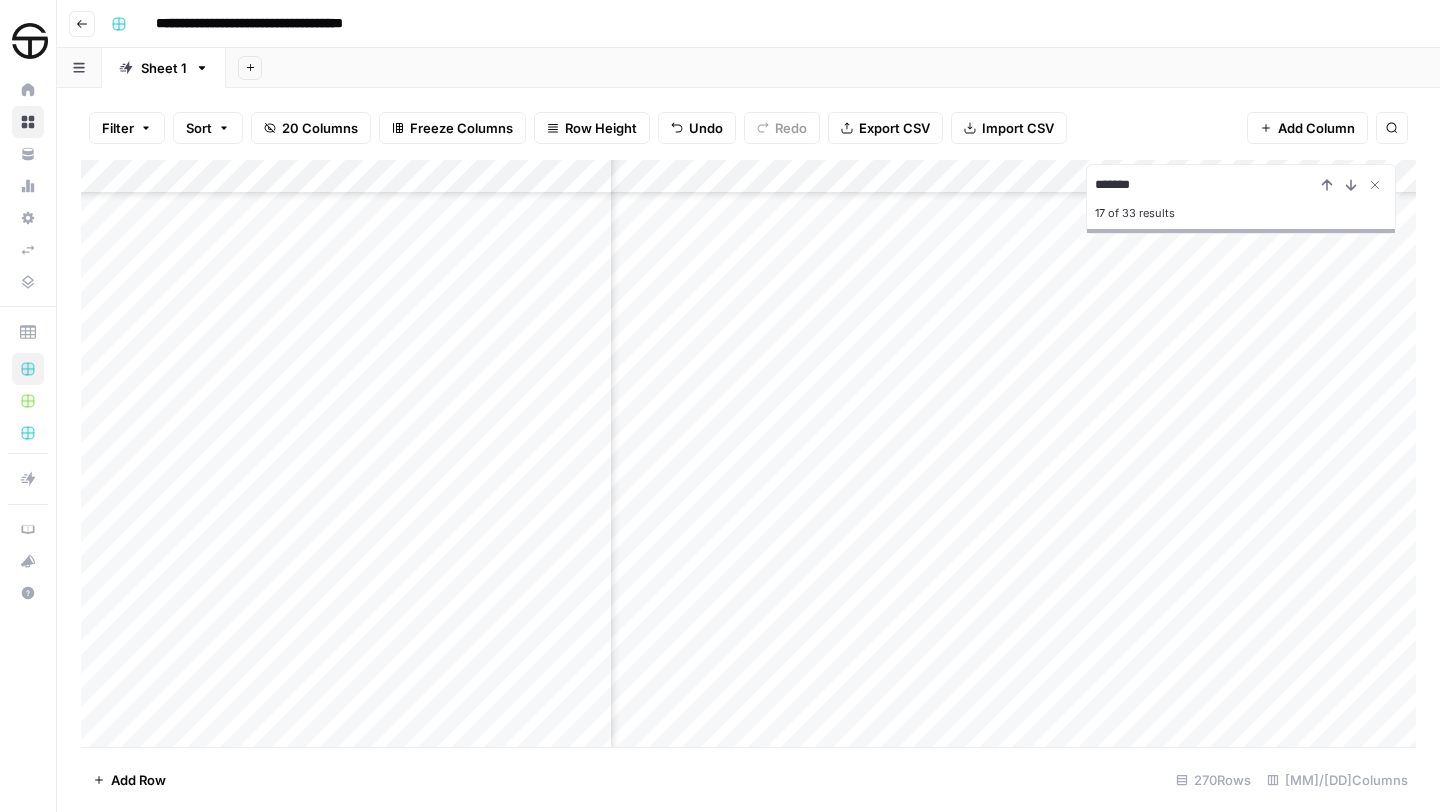 scroll, scrollTop: 8659, scrollLeft: 652, axis: both 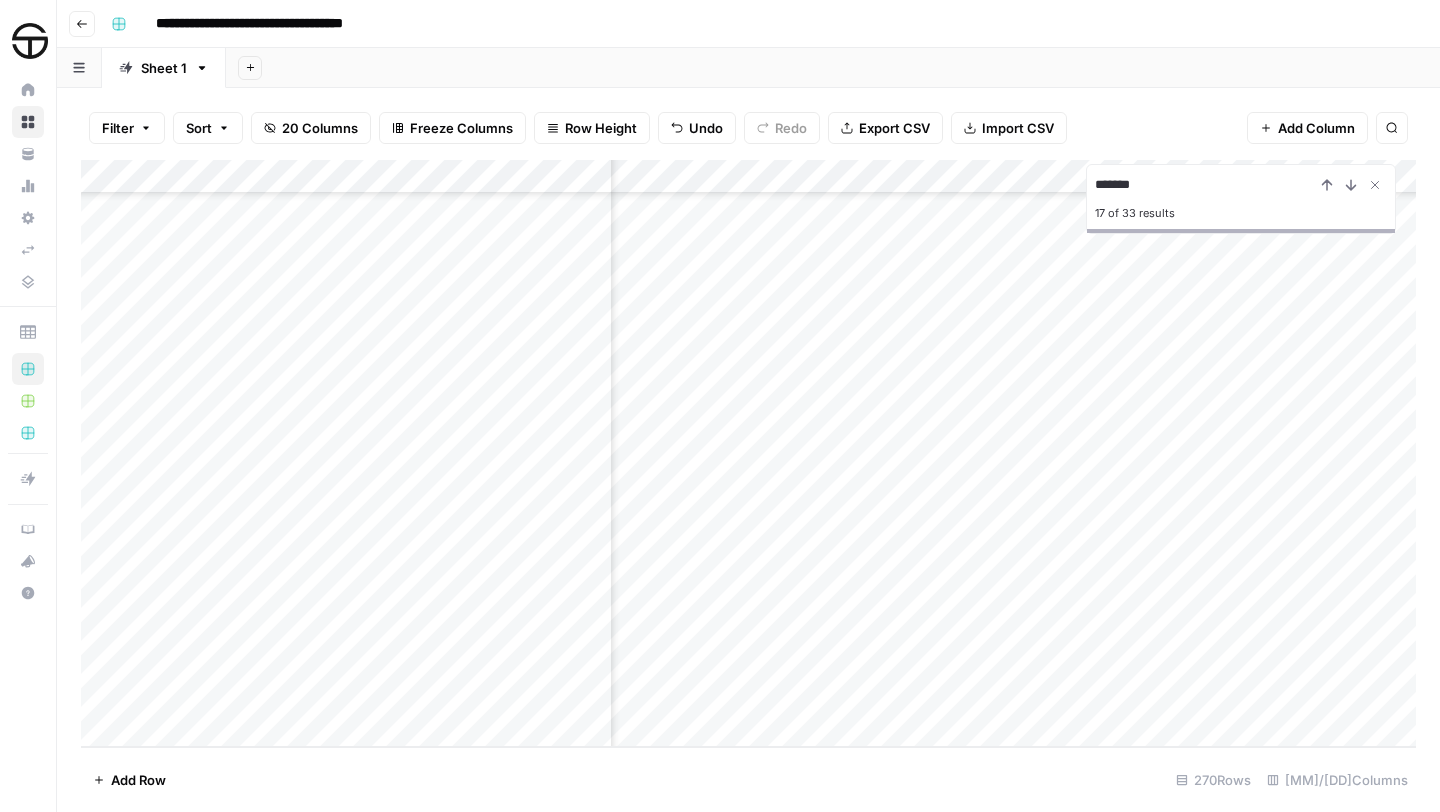 click on "*******" at bounding box center (1205, 185) 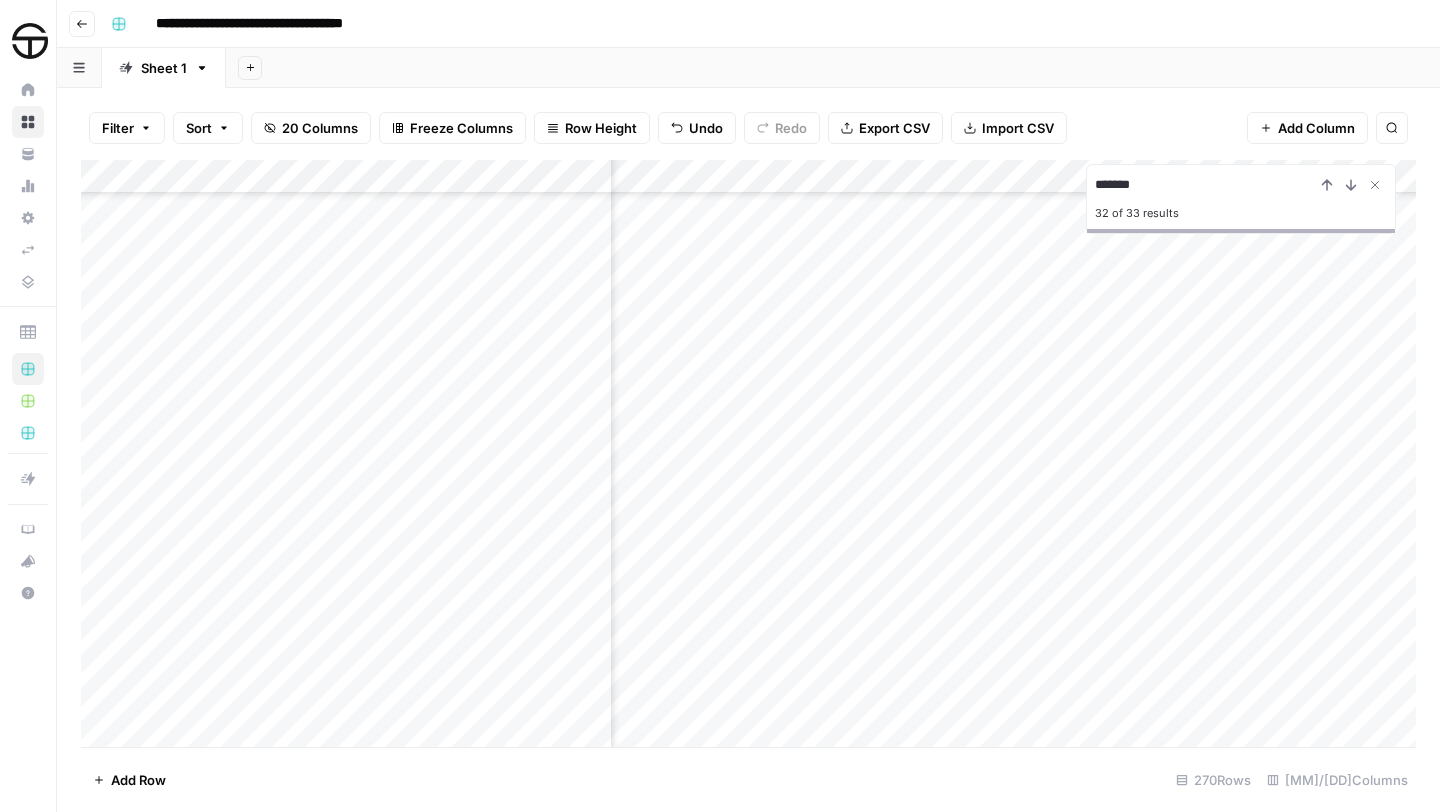 scroll, scrollTop: 8626, scrollLeft: 892, axis: both 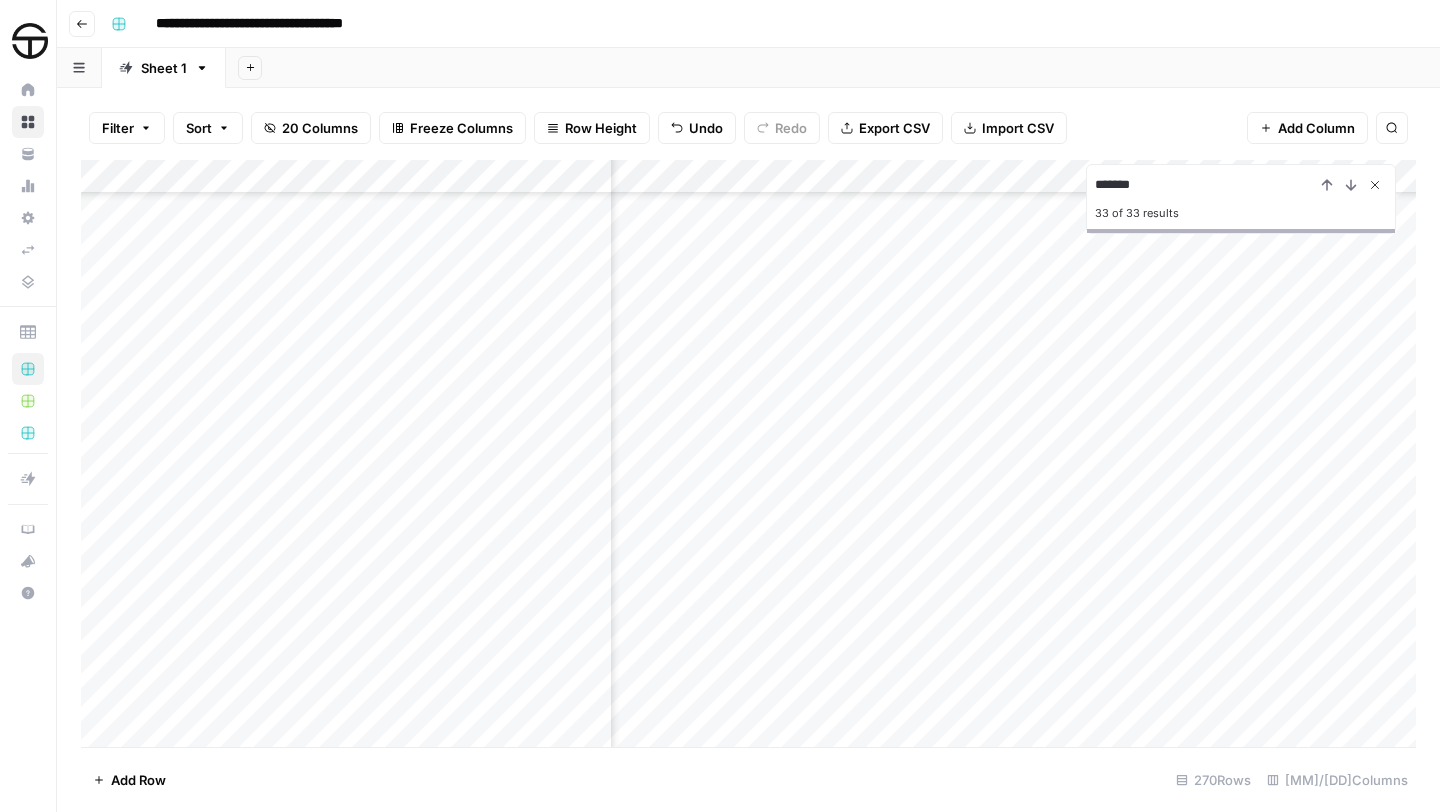 click 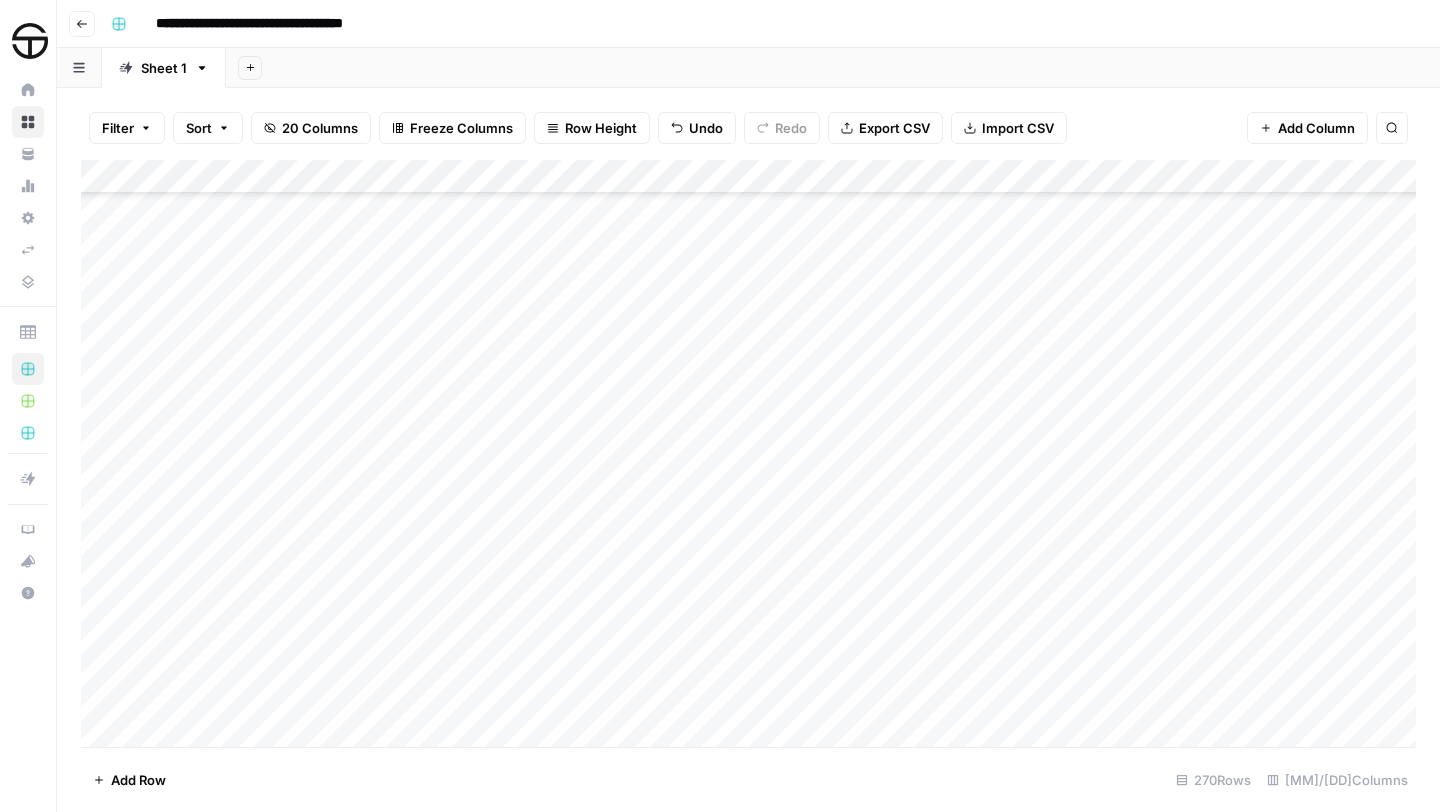 scroll, scrollTop: 4786, scrollLeft: 0, axis: vertical 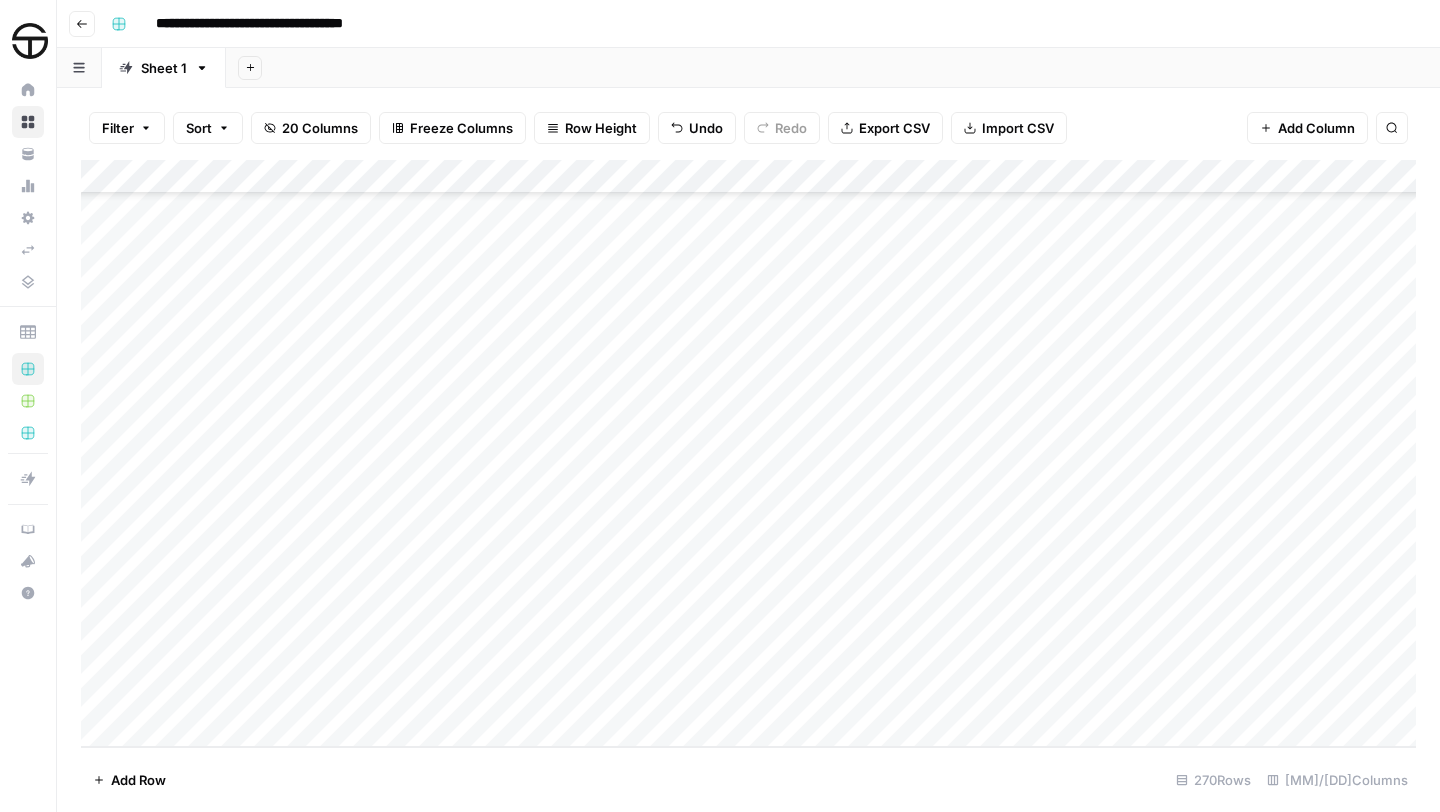 click on "Add Column" at bounding box center (748, 453) 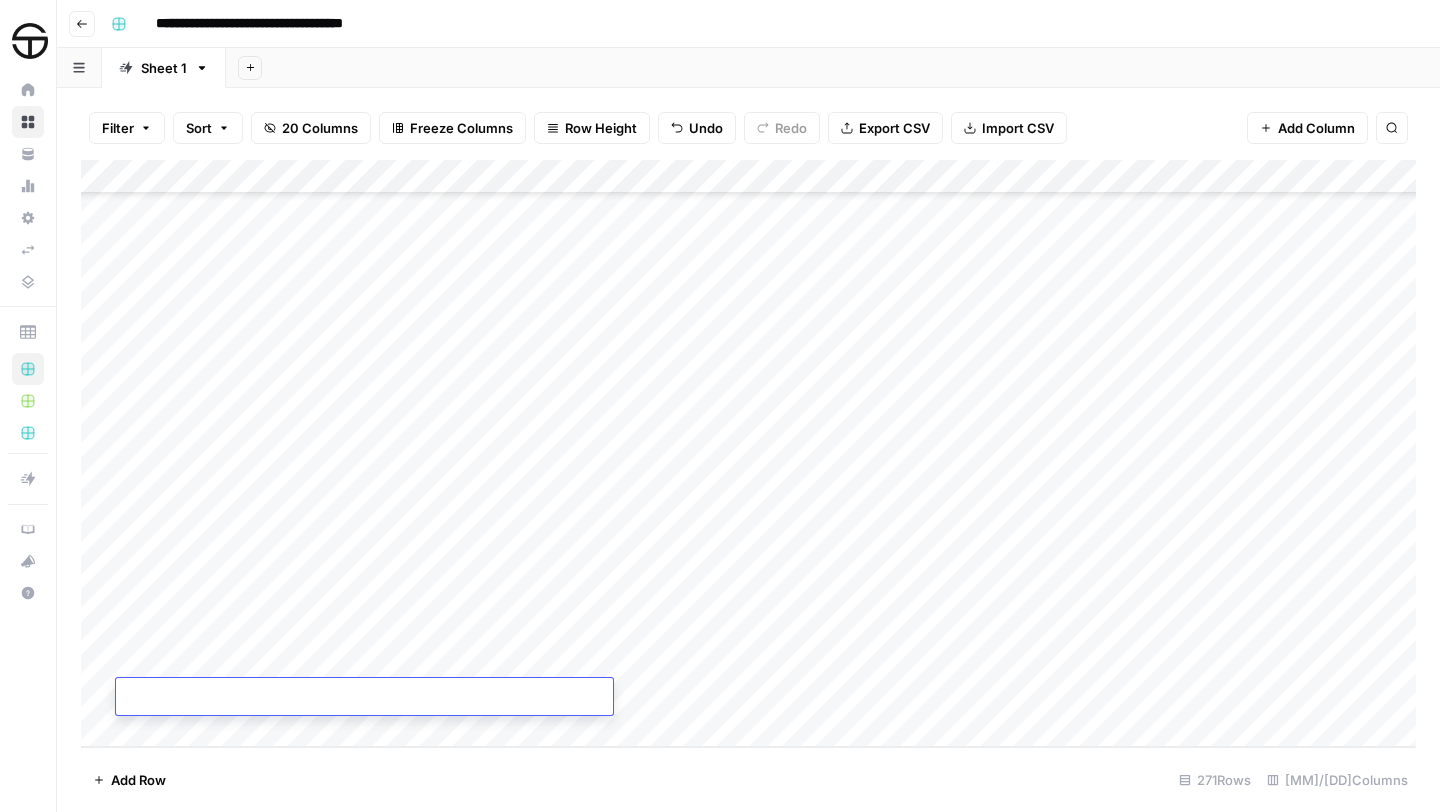 type on "**********" 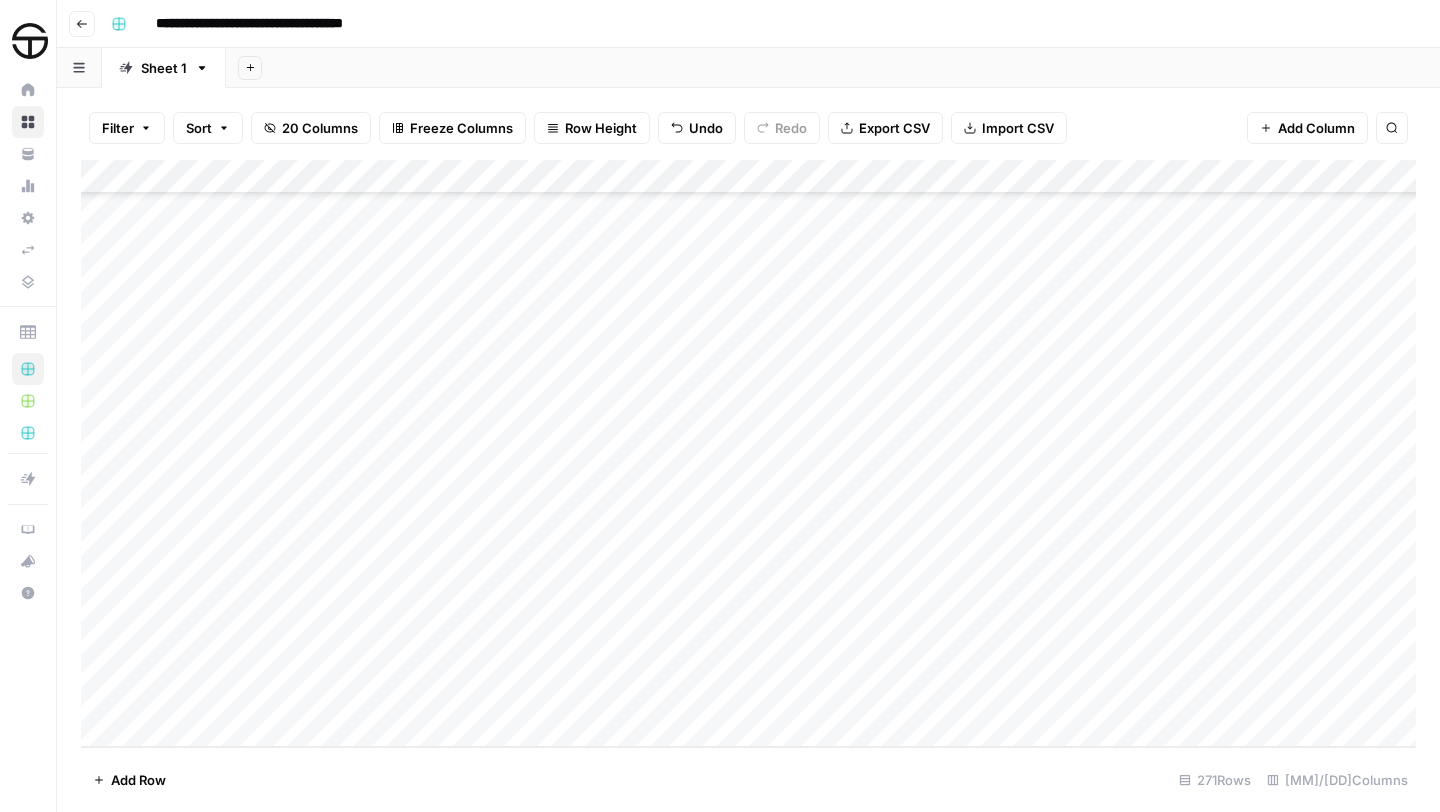 click on "Add Column" at bounding box center (748, 453) 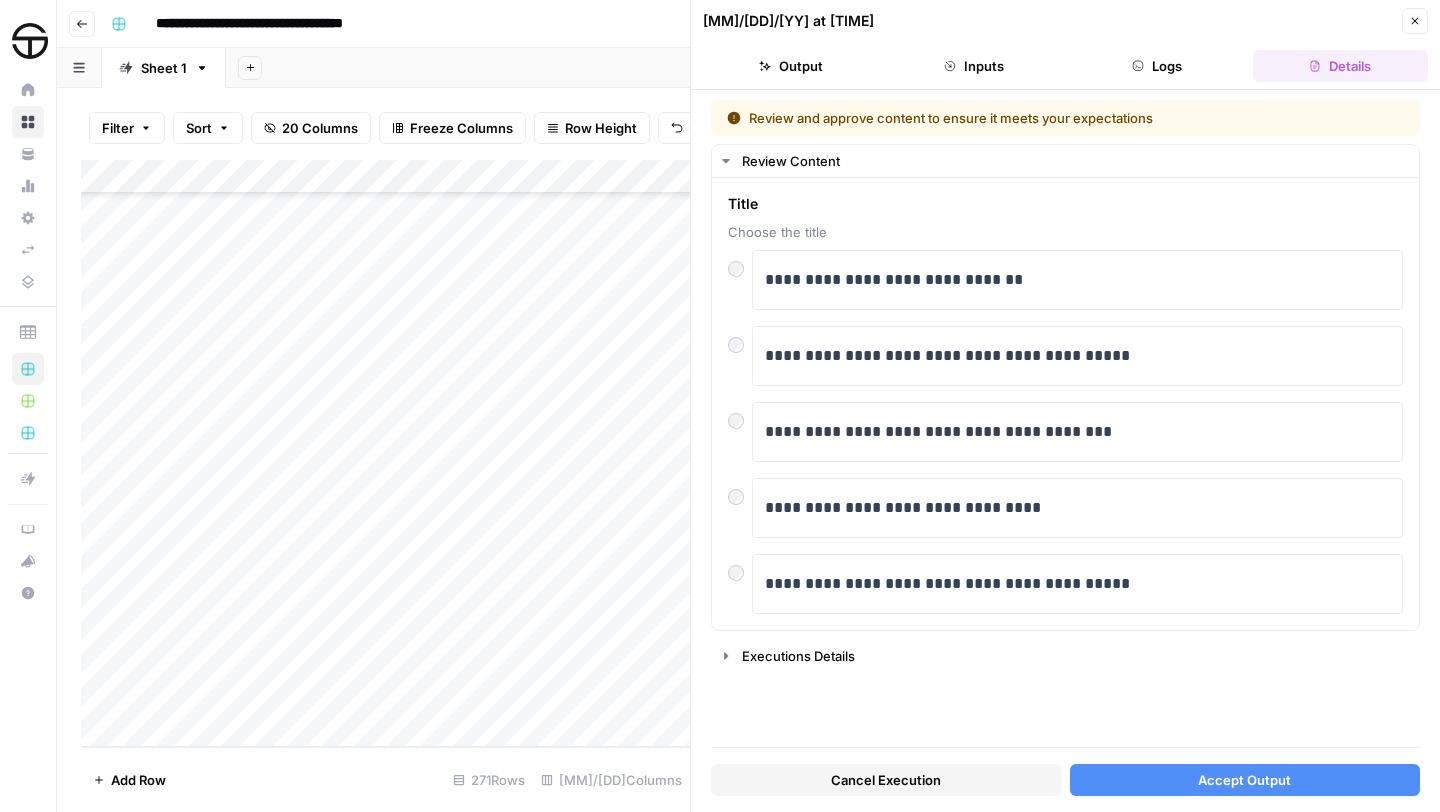 click on "Accept Output" at bounding box center [1244, 780] 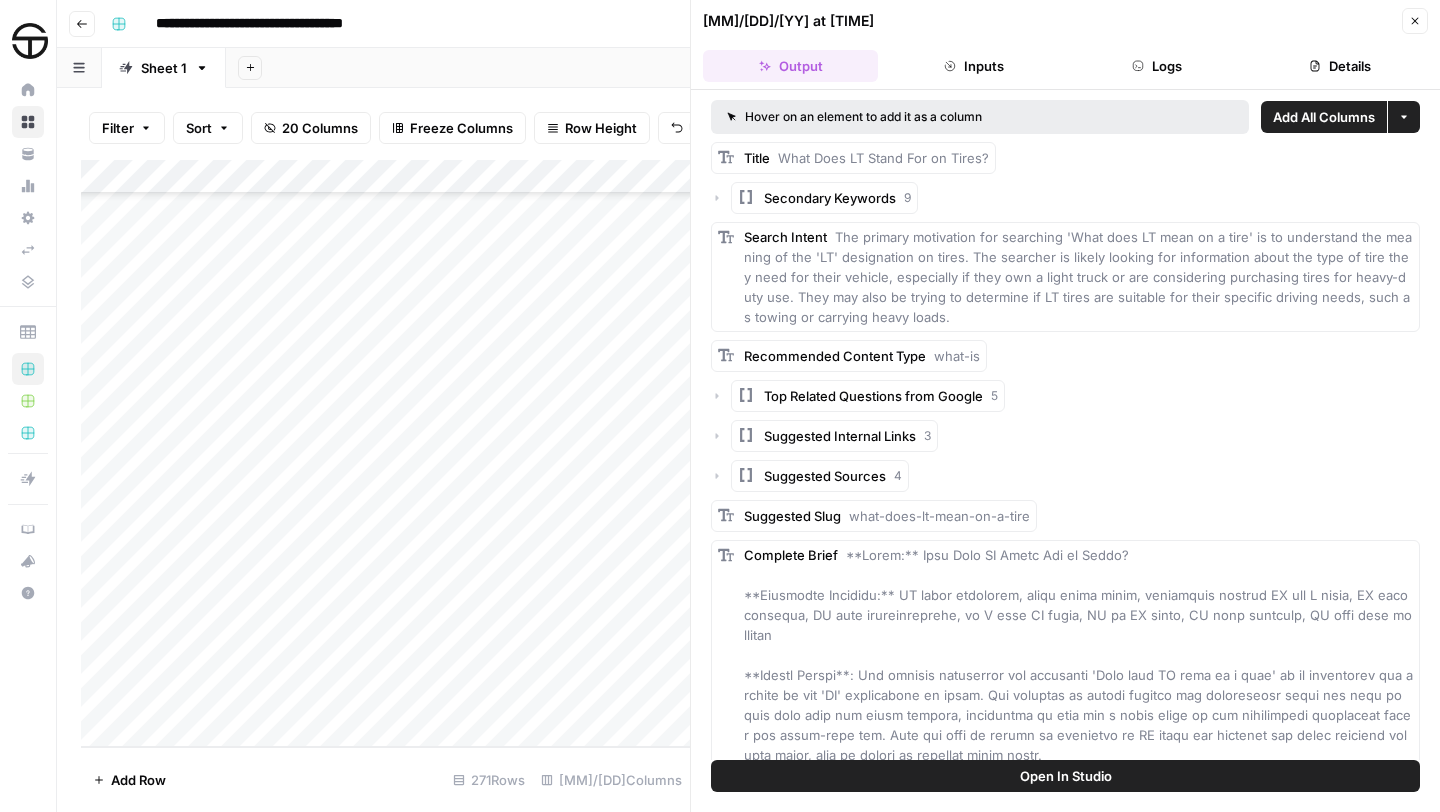 click 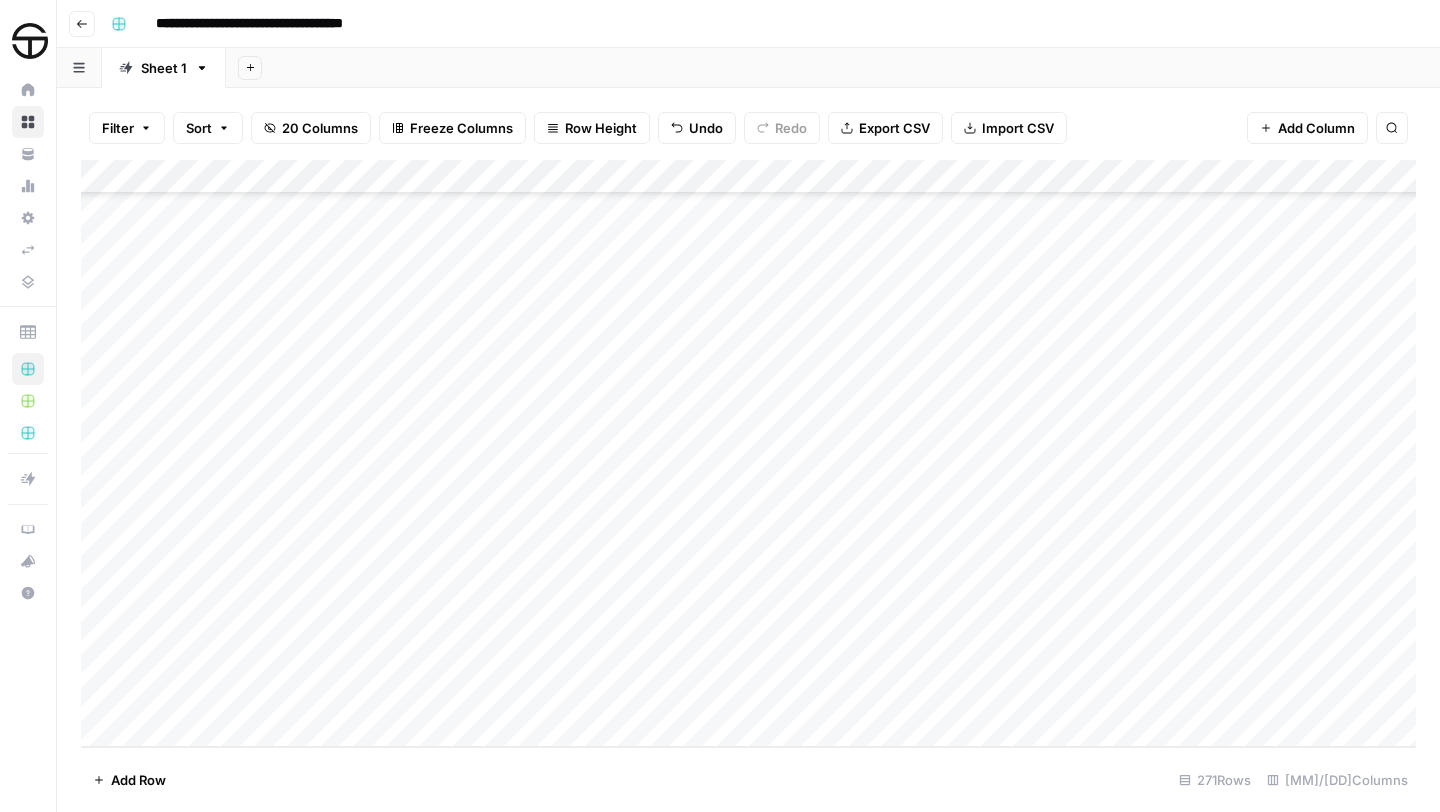 click on "Add Column" at bounding box center [748, 453] 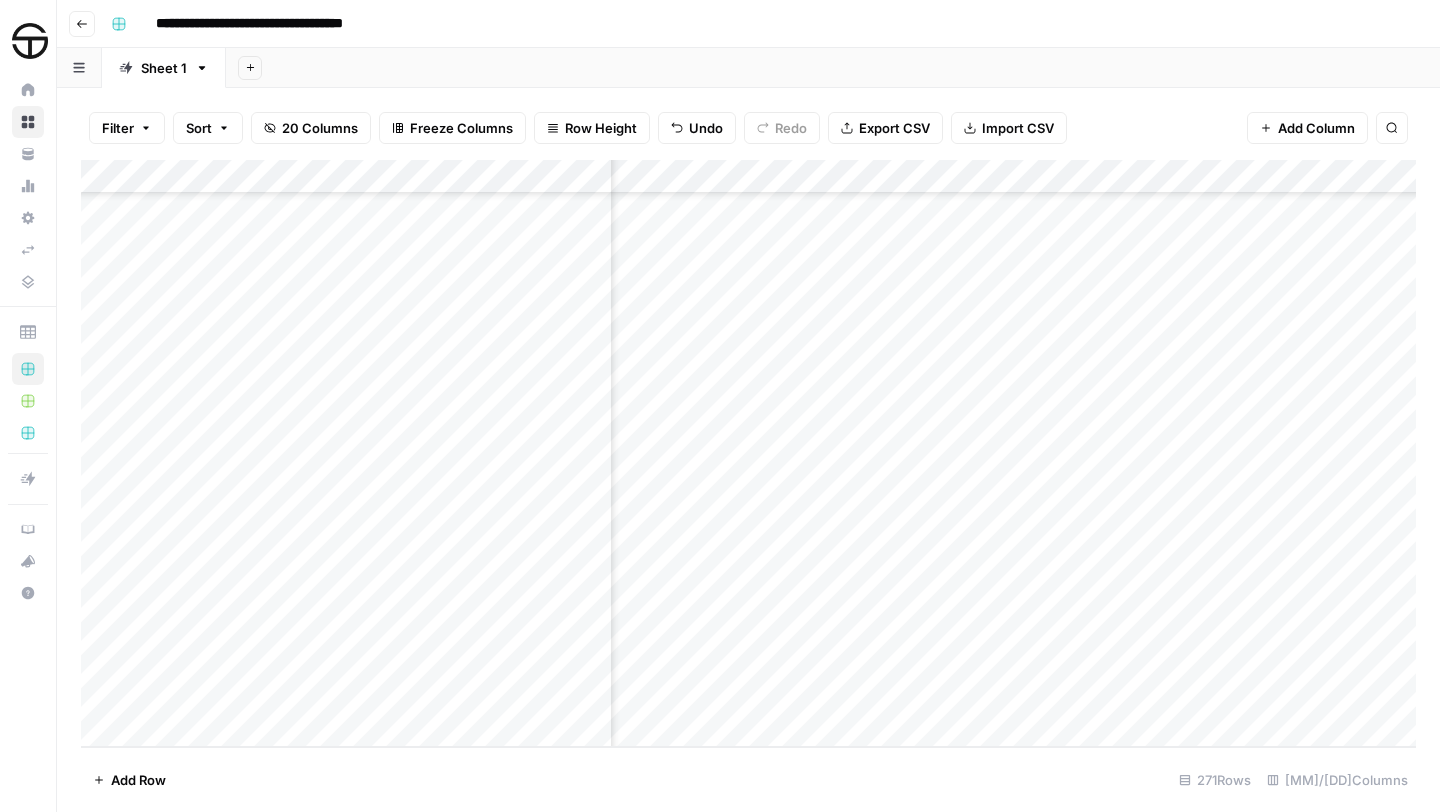 scroll, scrollTop: 8693, scrollLeft: 895, axis: both 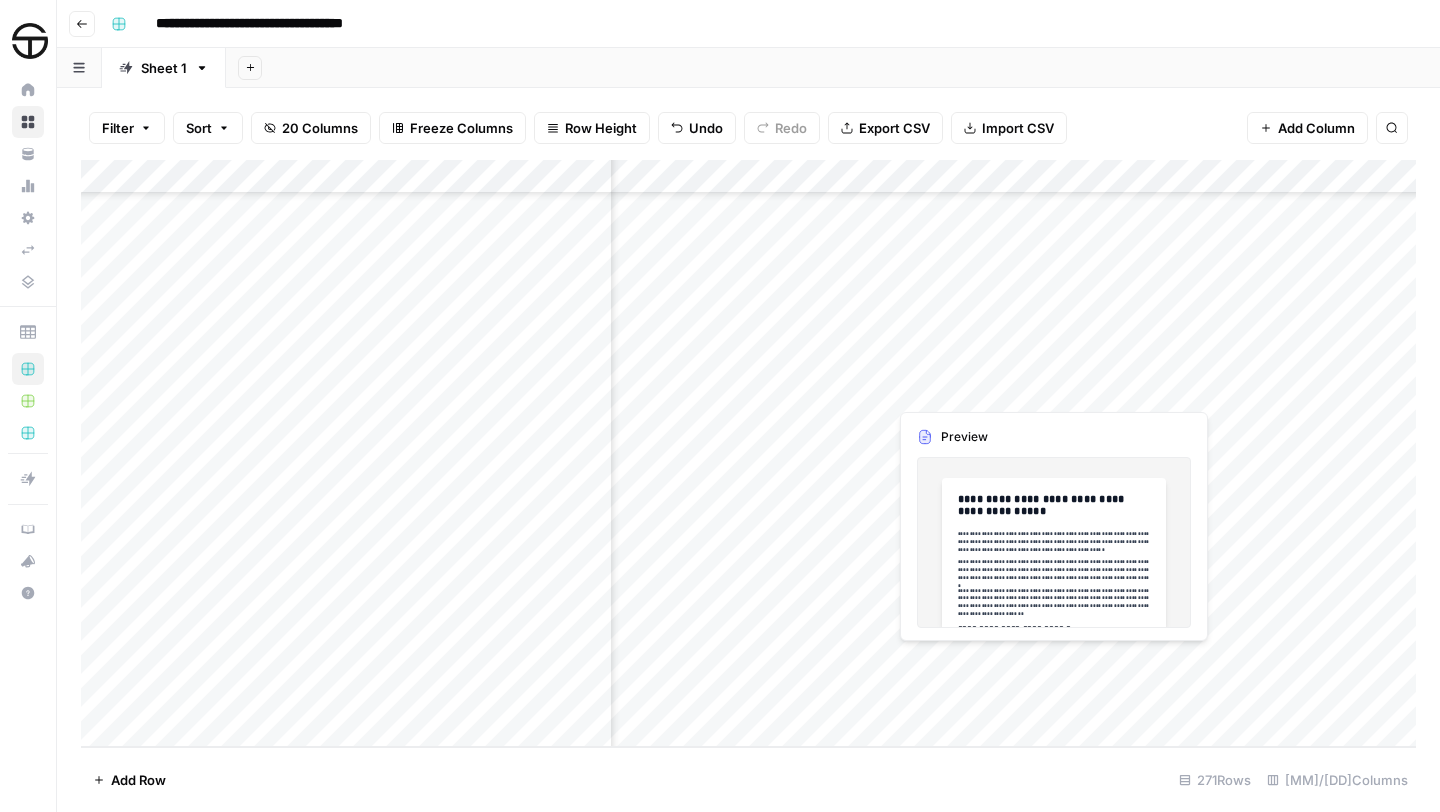 click on "Add Column" at bounding box center [748, 453] 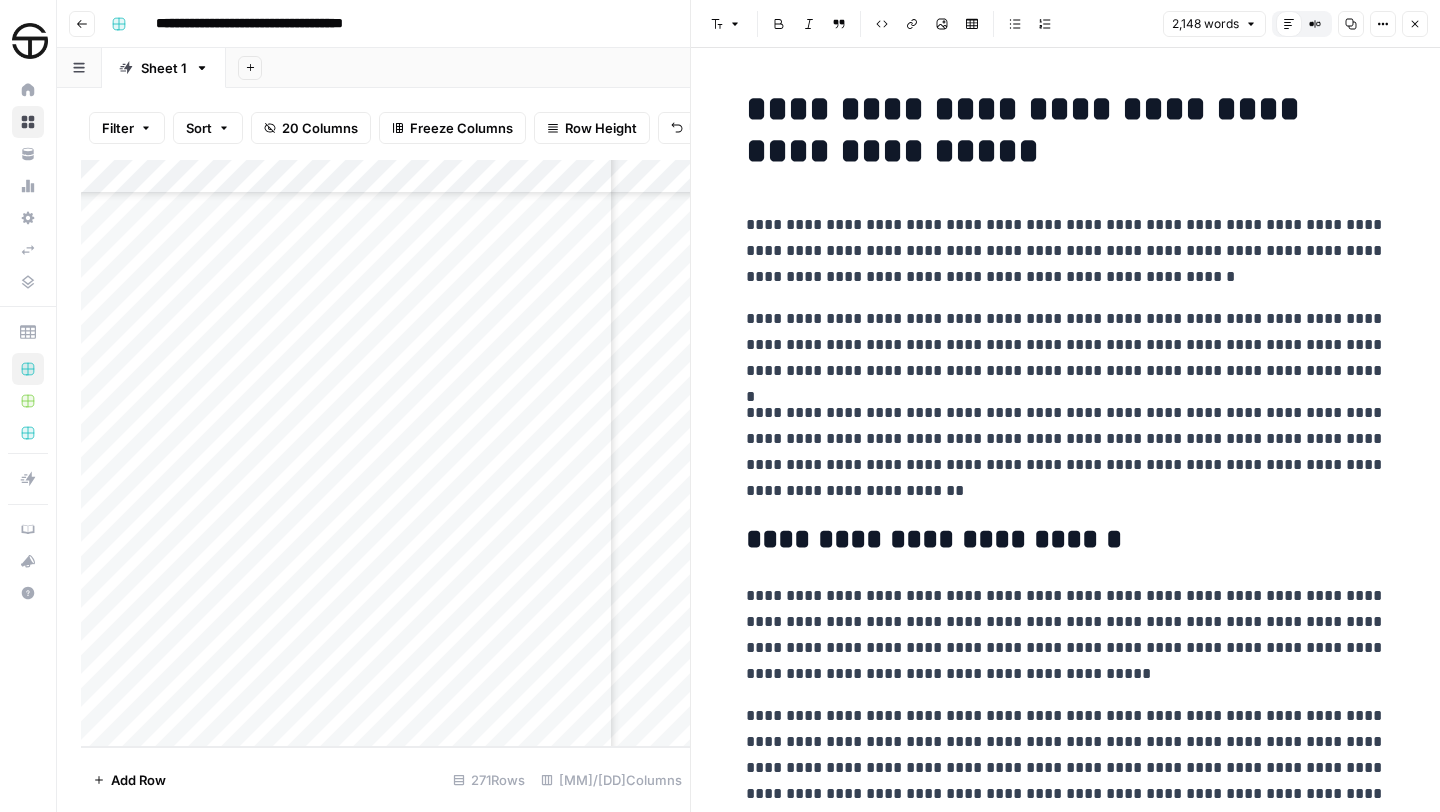 click on "**********" at bounding box center [1066, 130] 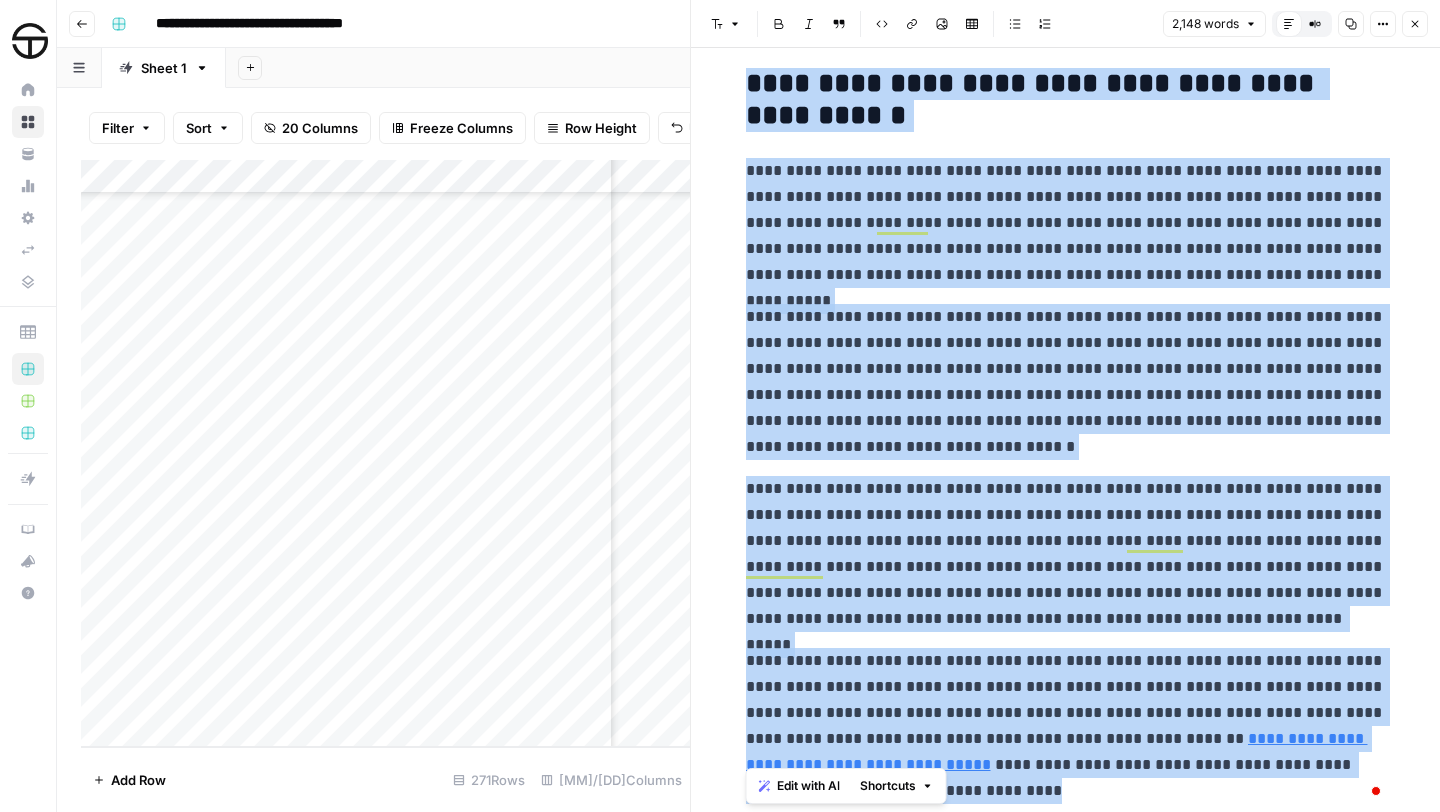 scroll, scrollTop: 5618, scrollLeft: 0, axis: vertical 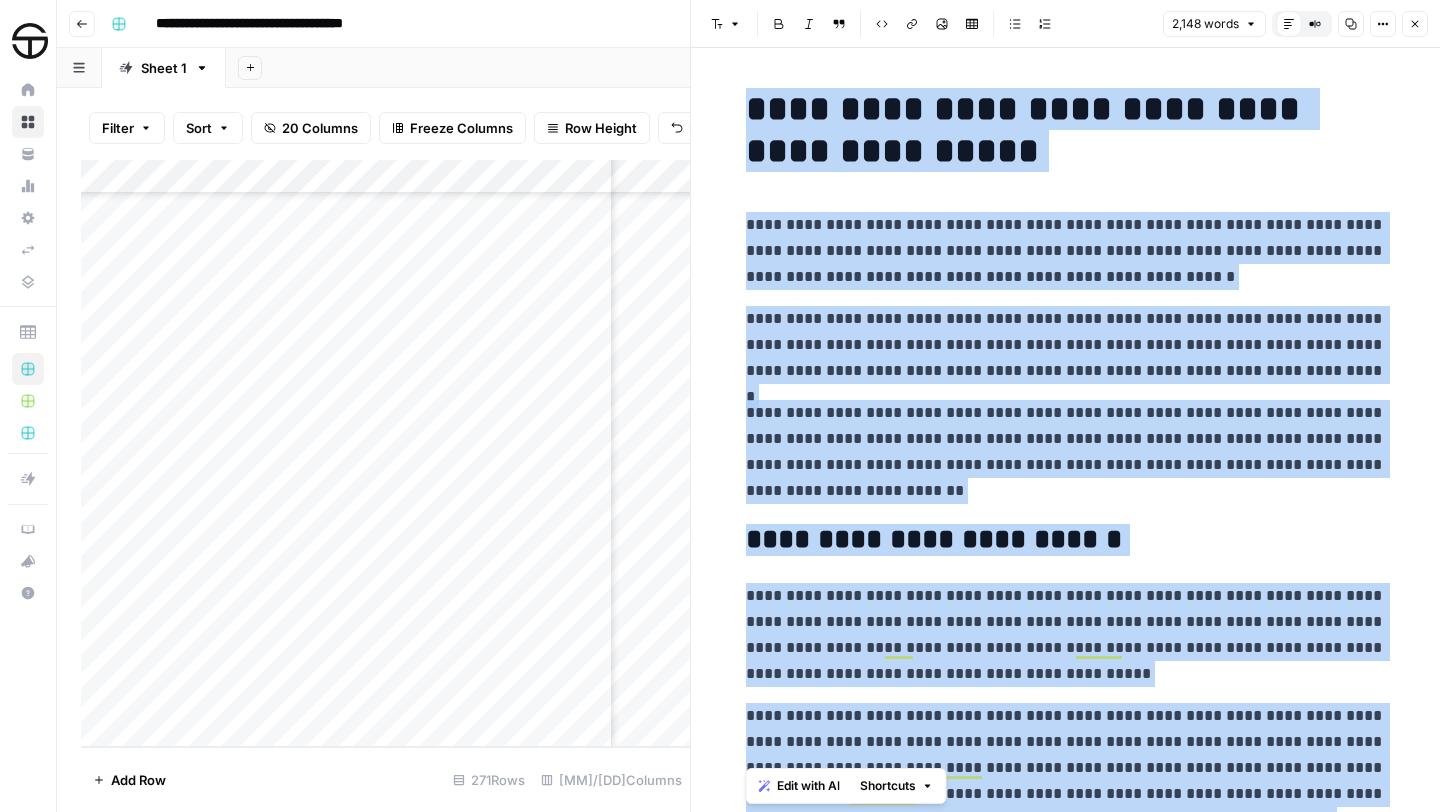 click 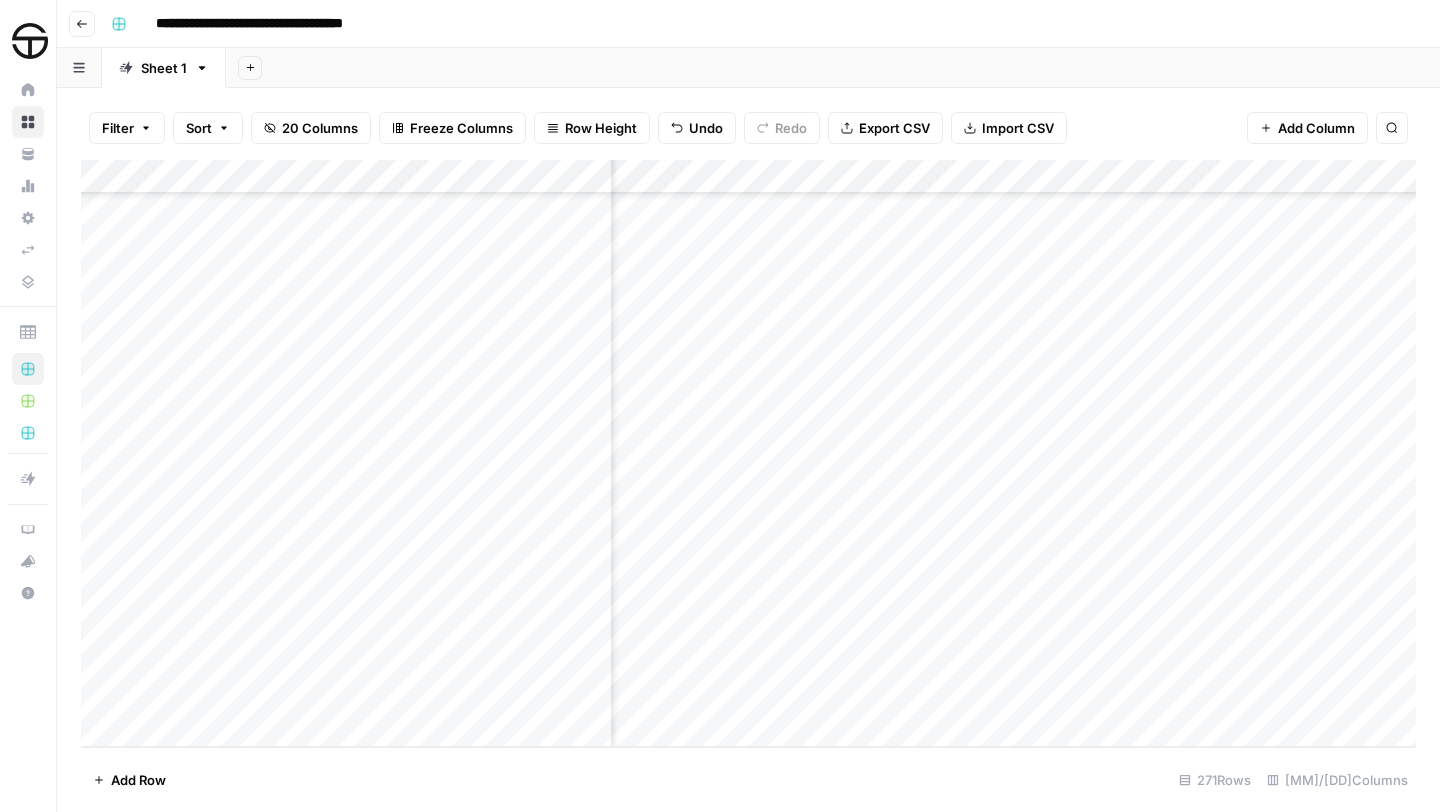 scroll, scrollTop: 8693, scrollLeft: 888, axis: both 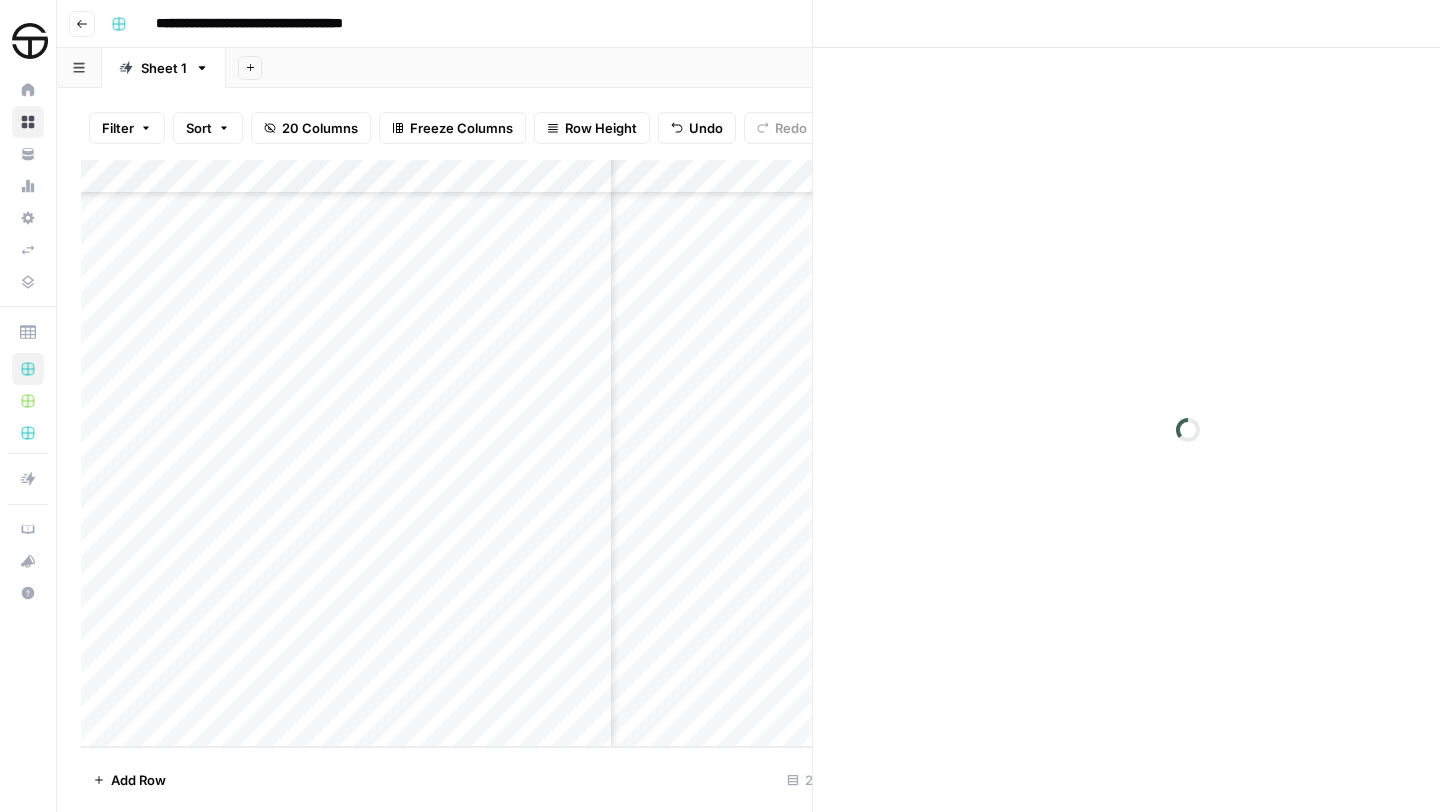 click at bounding box center [1103, 696] 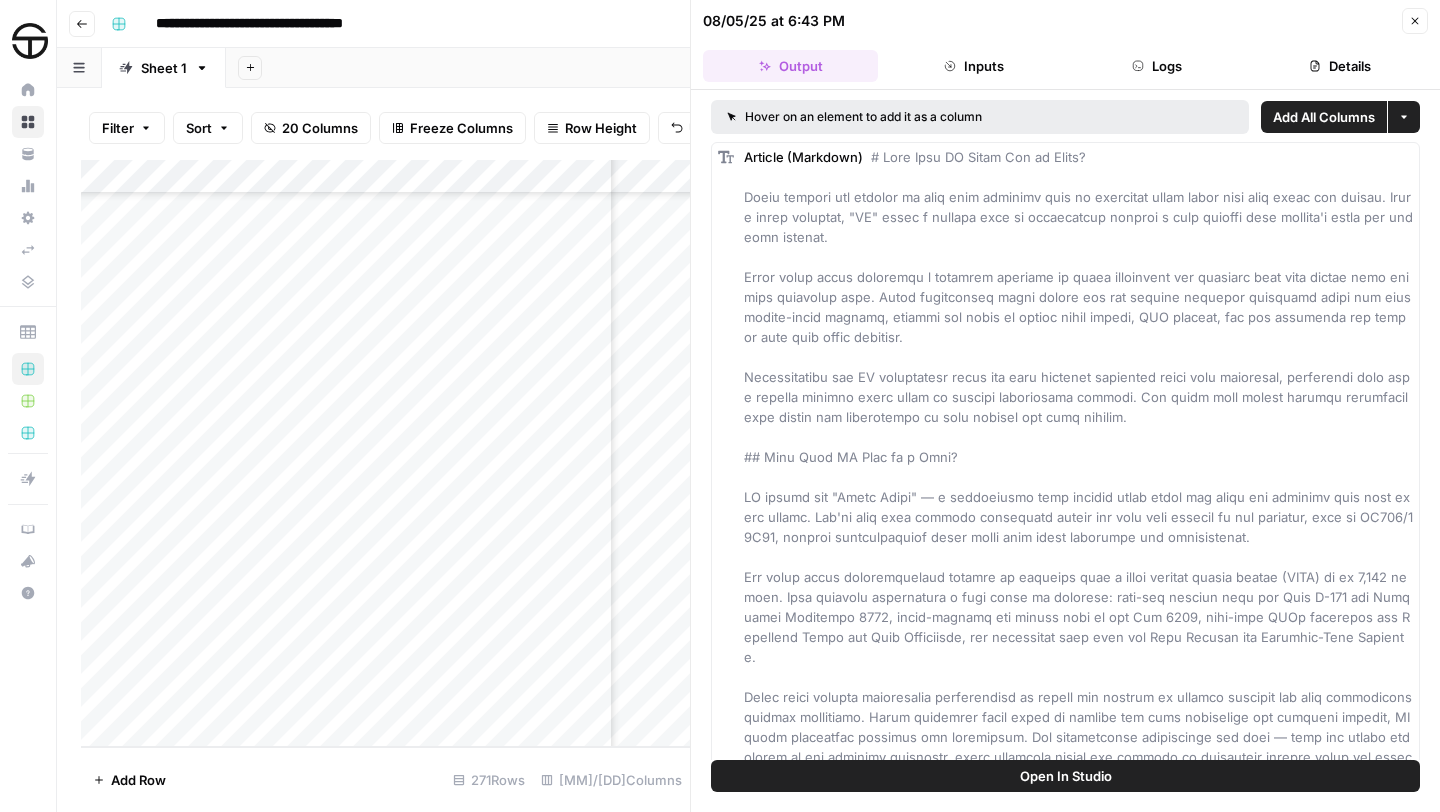 click on "Close" at bounding box center [1415, 21] 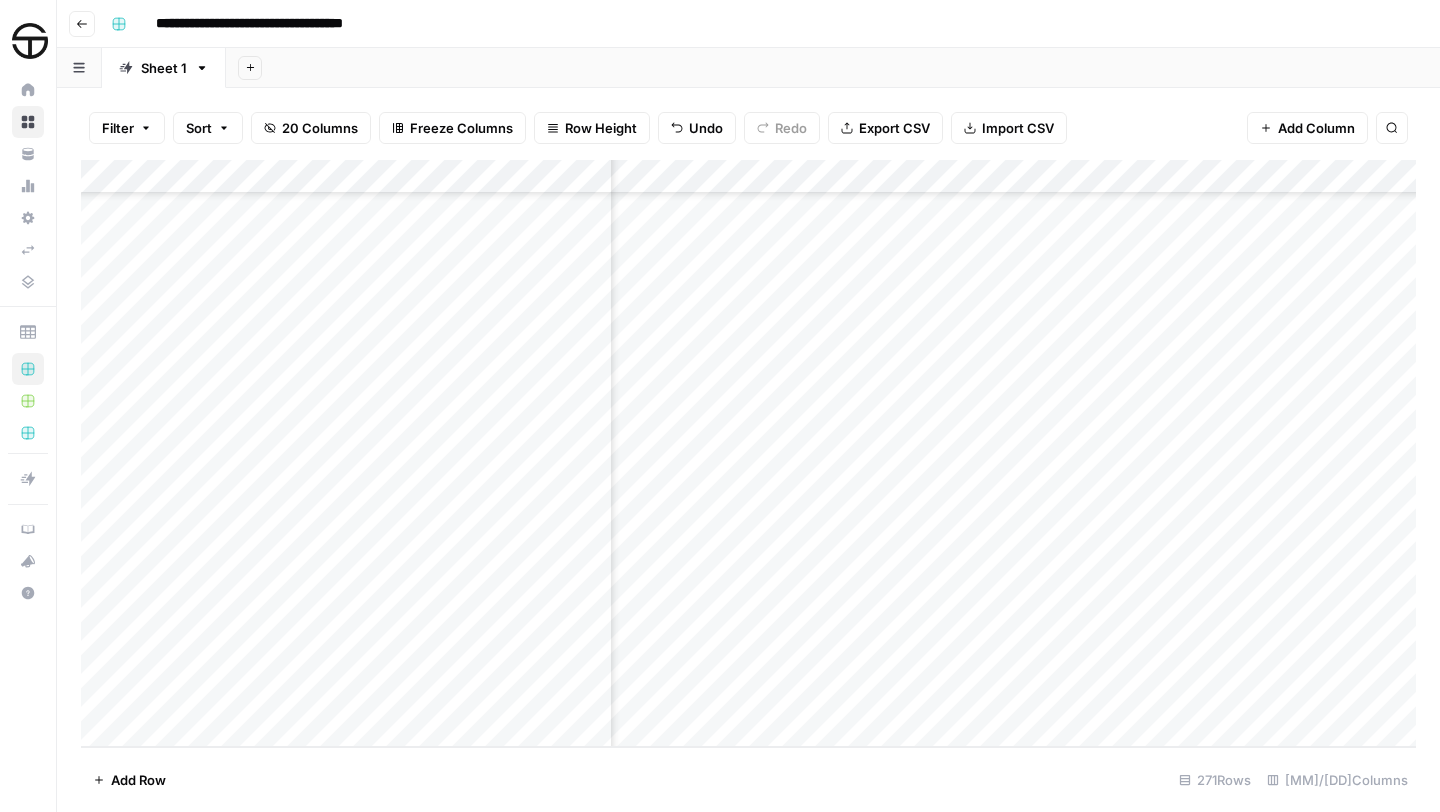scroll, scrollTop: 8693, scrollLeft: 1141, axis: both 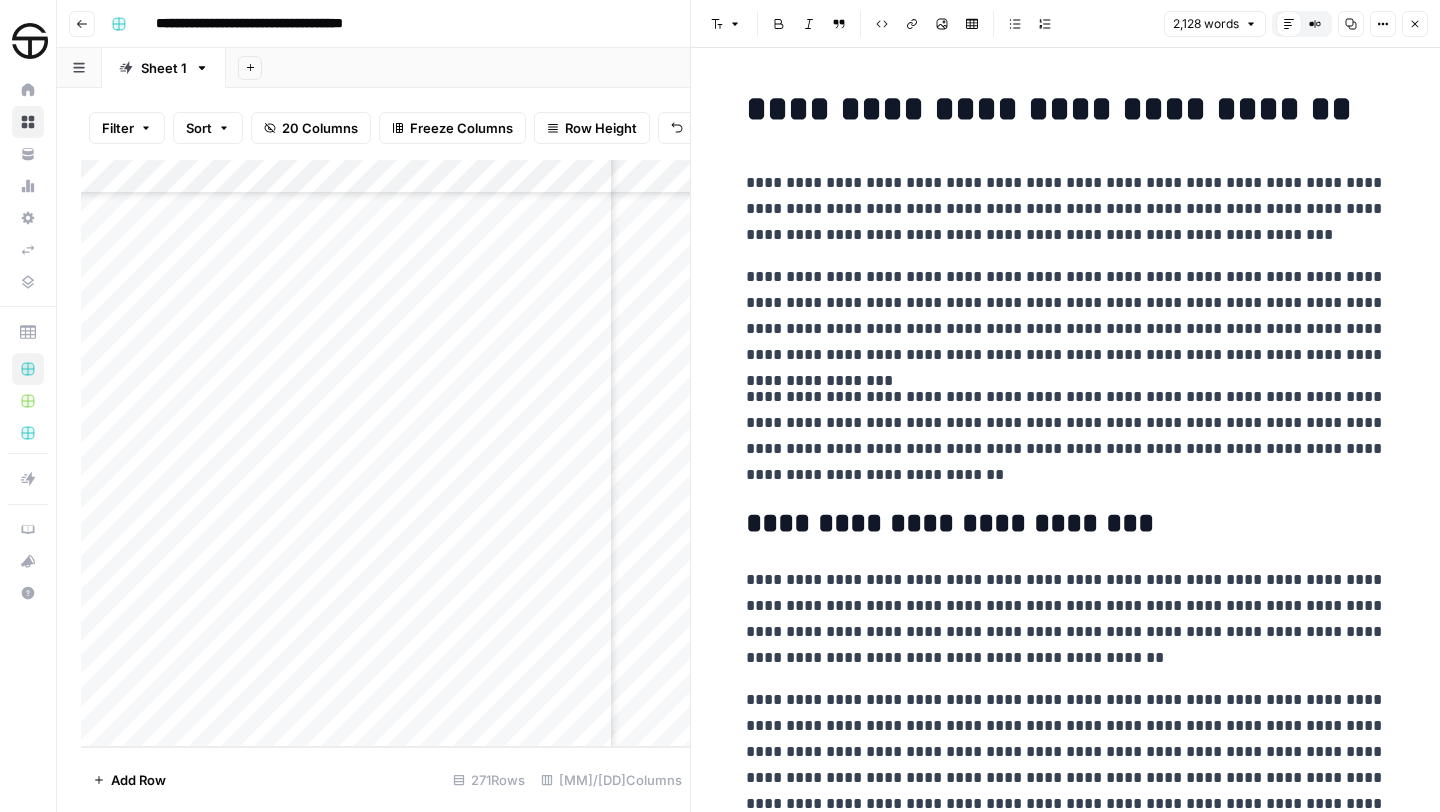 click on "**********" at bounding box center (1066, 109) 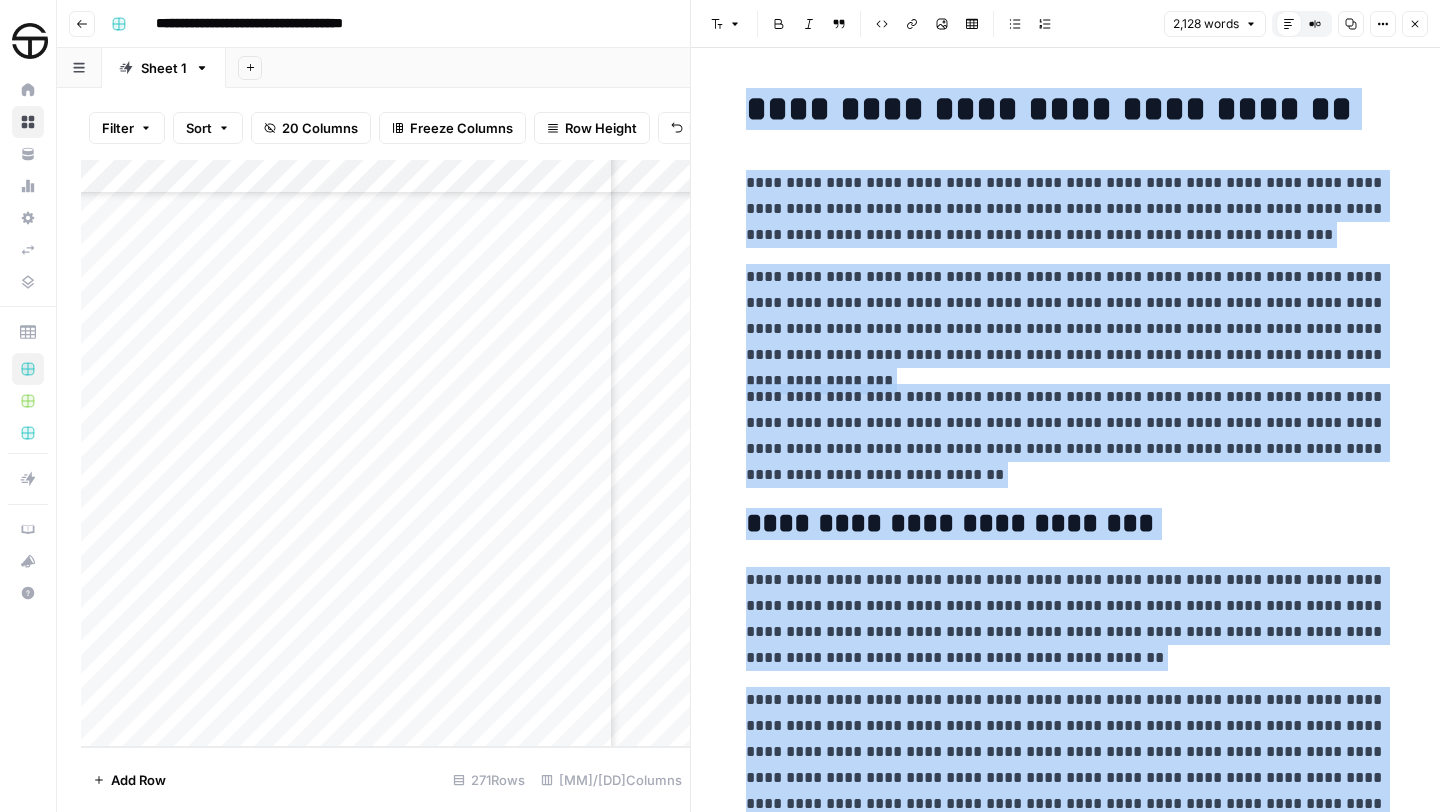 scroll, scrollTop: 5873, scrollLeft: 0, axis: vertical 